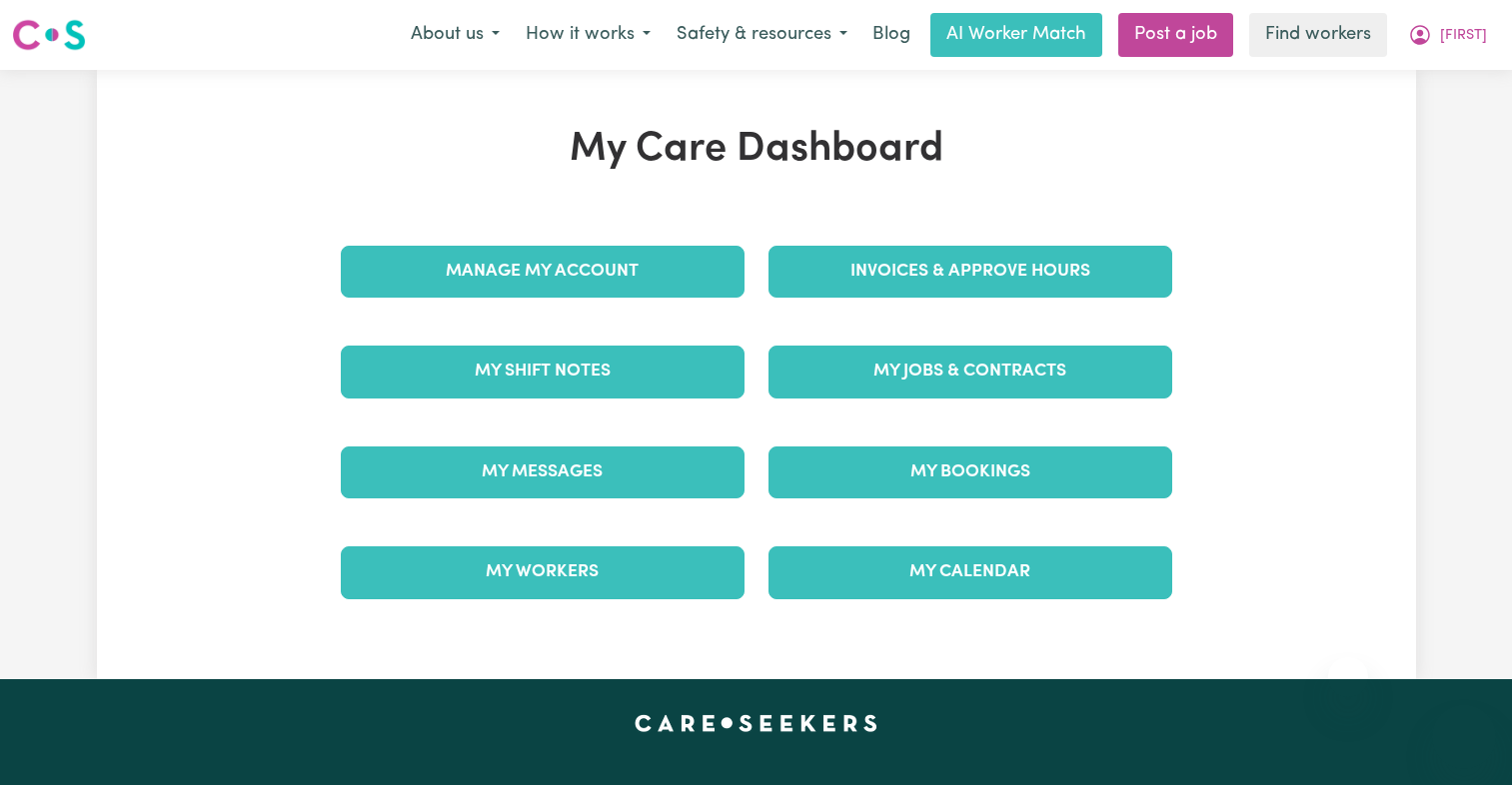 scroll, scrollTop: 0, scrollLeft: 0, axis: both 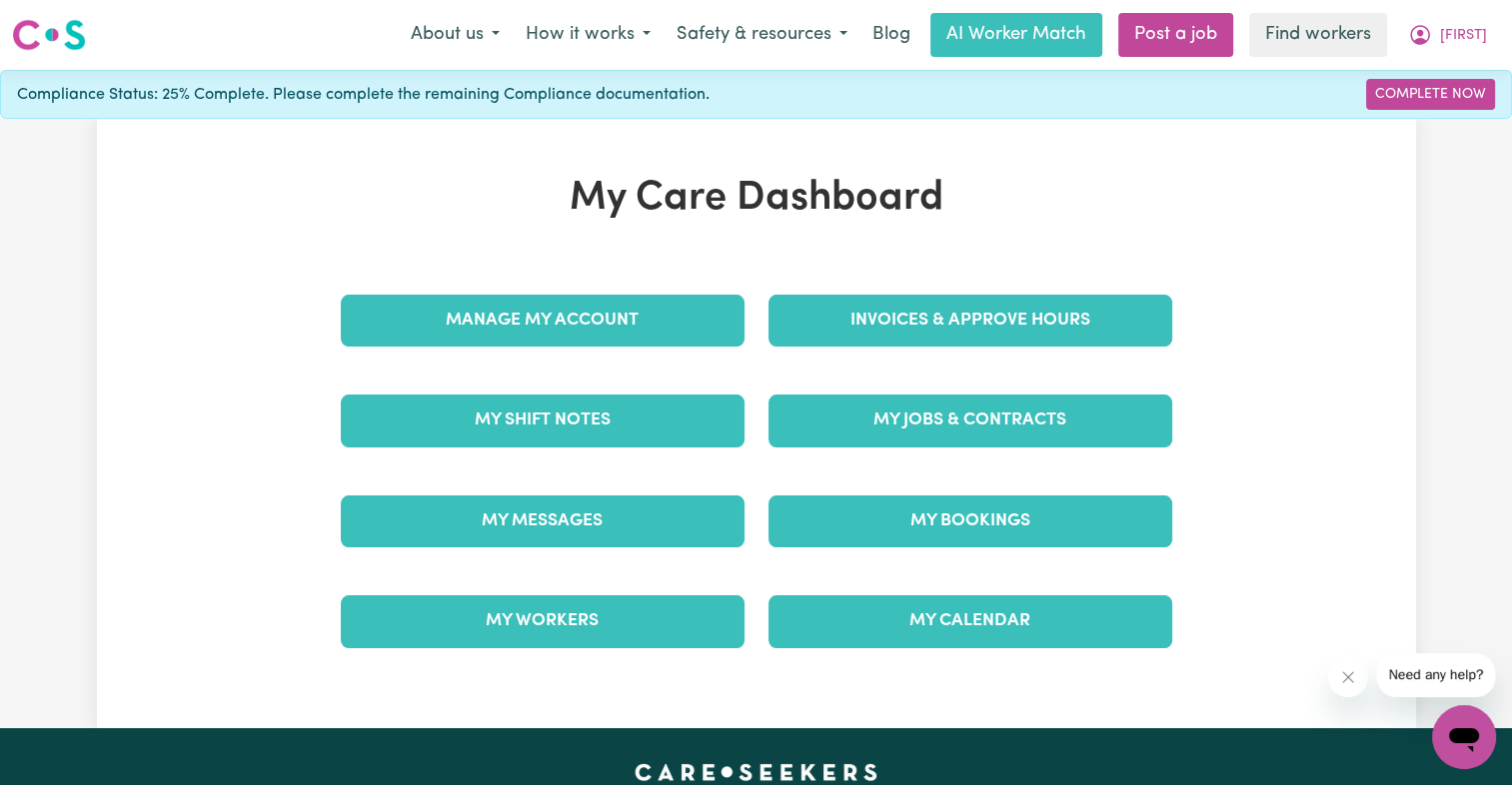 click on "Invoices & Approve Hours" at bounding box center (970, 321) 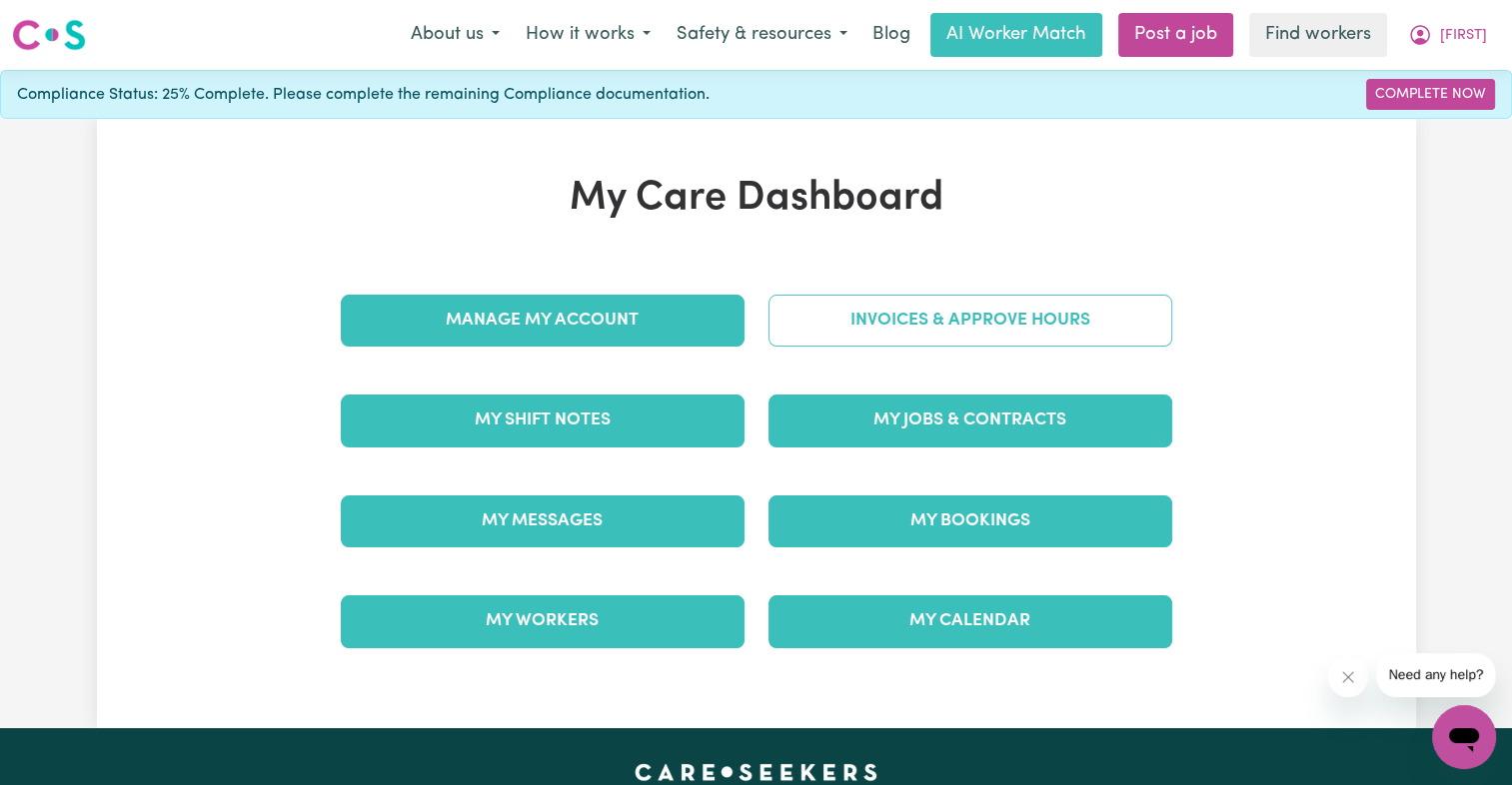 click on "Invoices & Approve Hours" at bounding box center [970, 321] 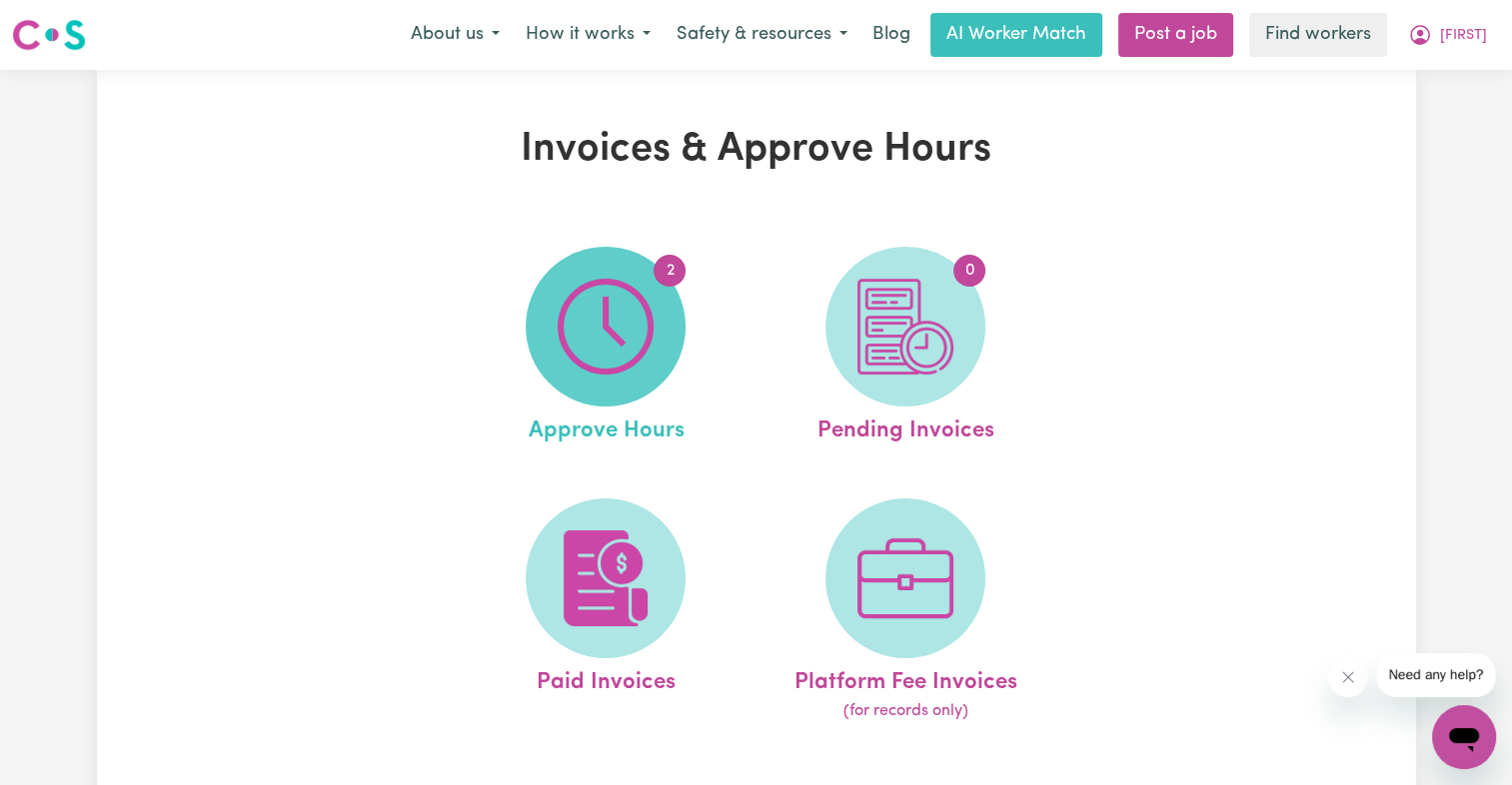click at bounding box center [606, 327] 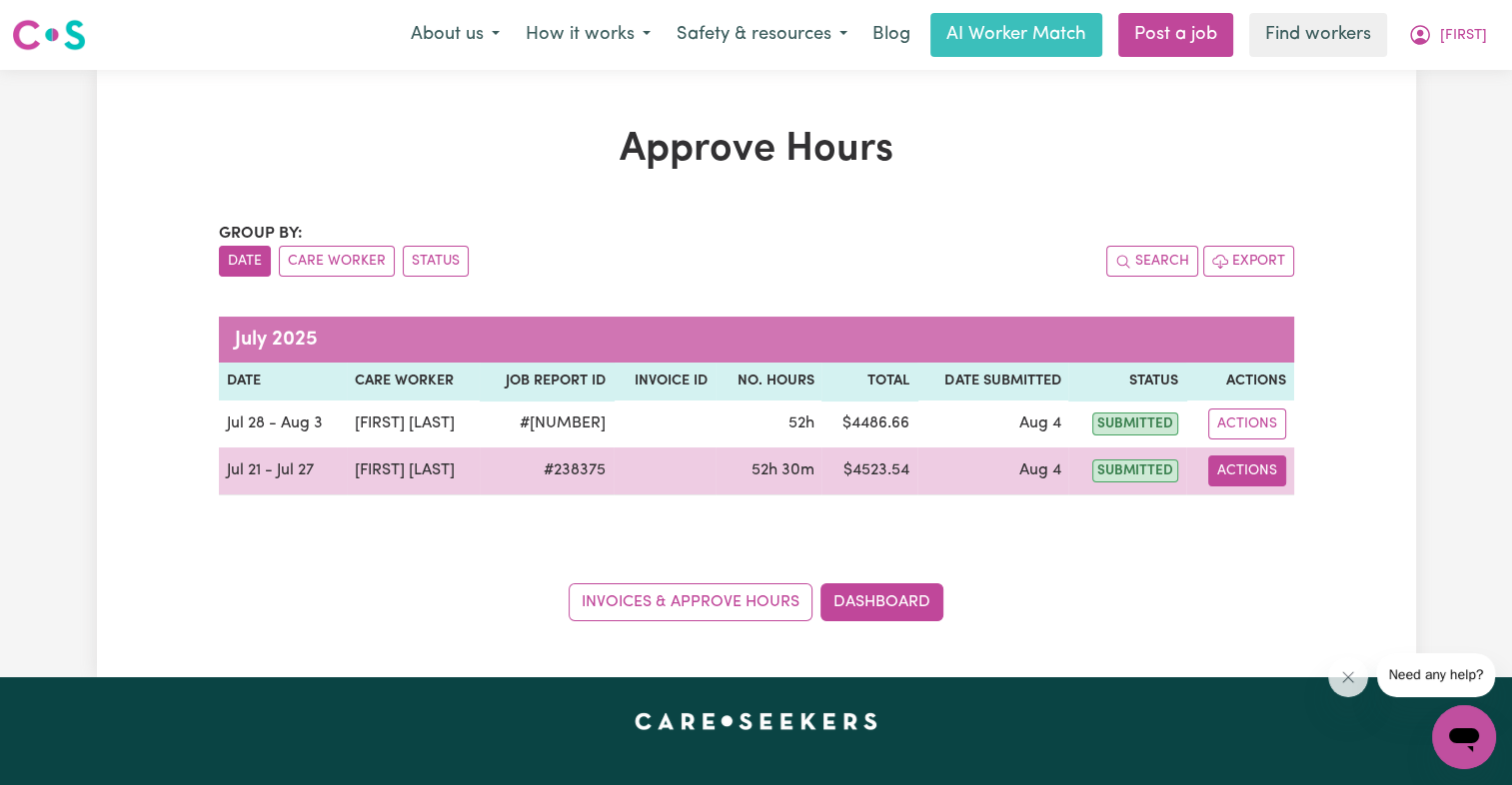 click on "Actions" at bounding box center (1247, 470) 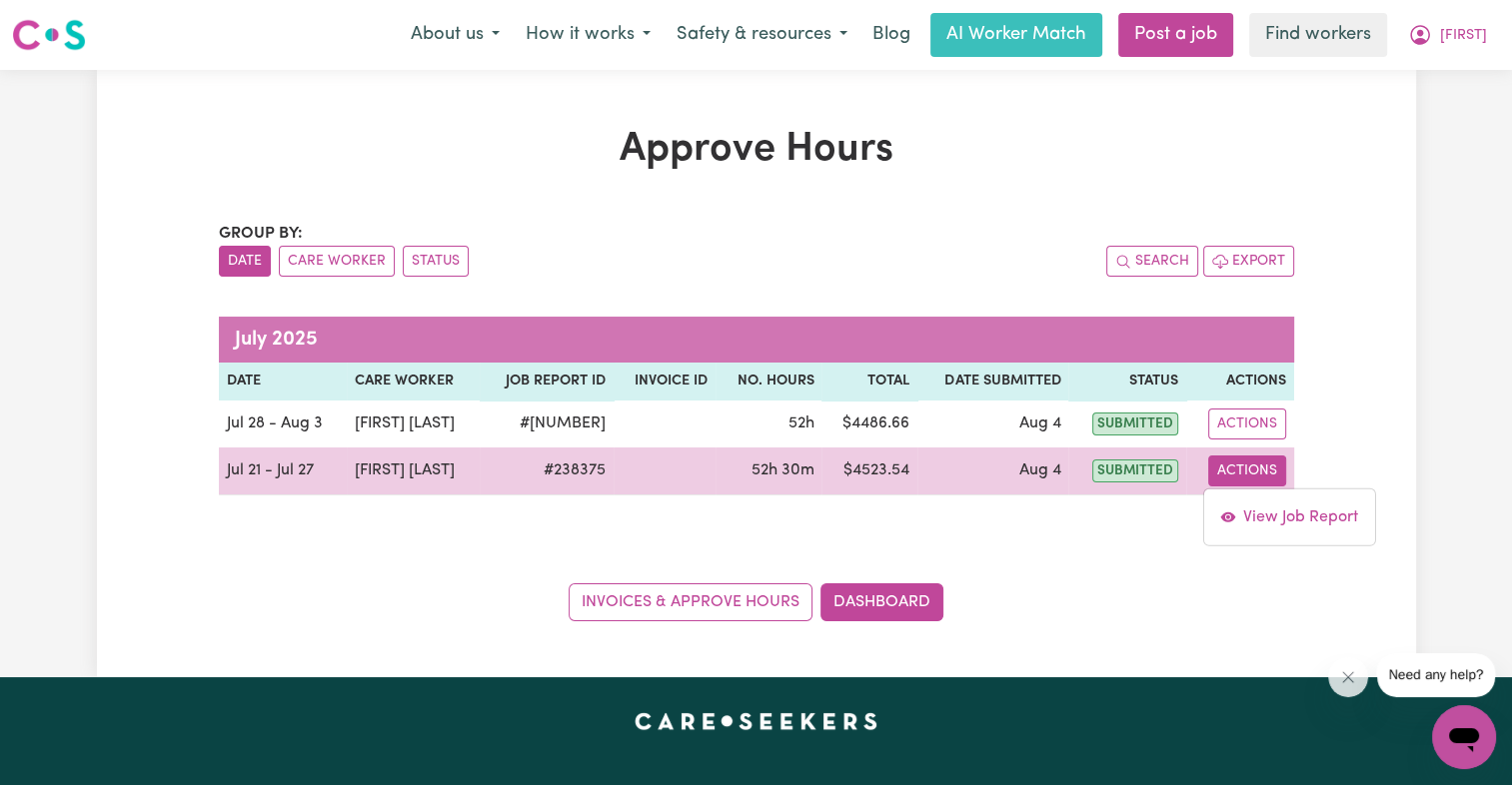 click on "View Job Report" at bounding box center [1288, 516] 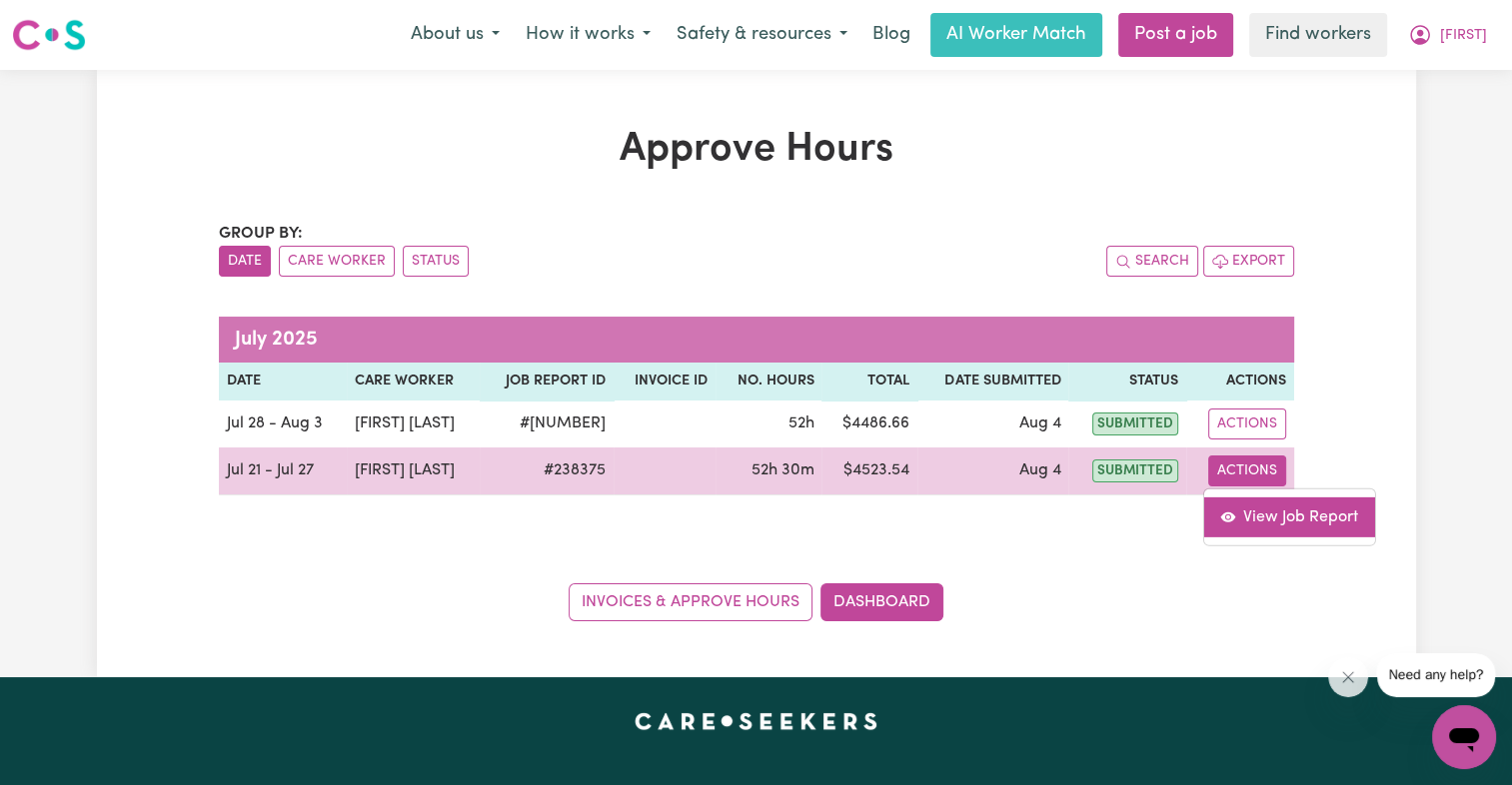 click on "View Job Report" at bounding box center (1288, 516) 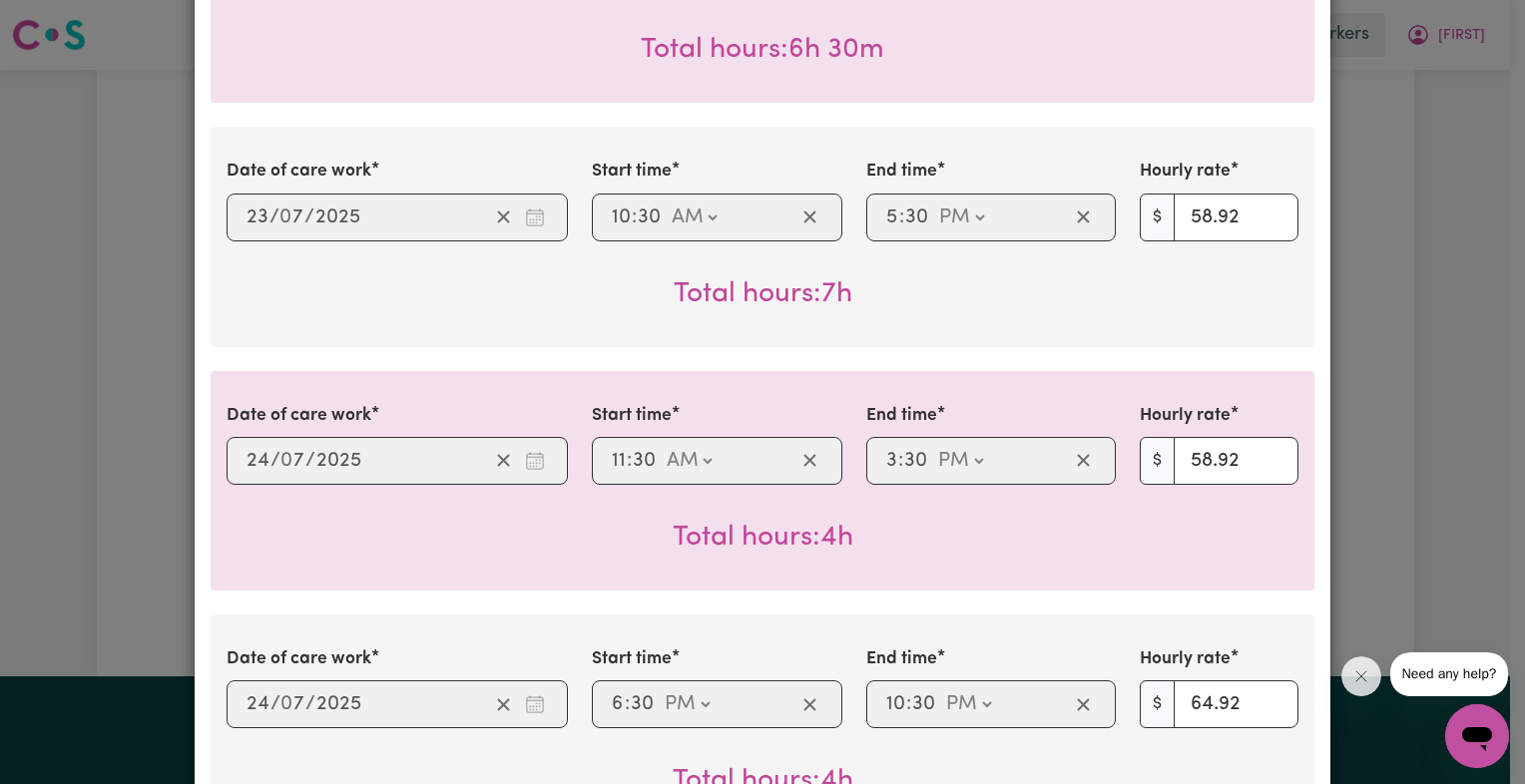 scroll, scrollTop: 698, scrollLeft: 0, axis: vertical 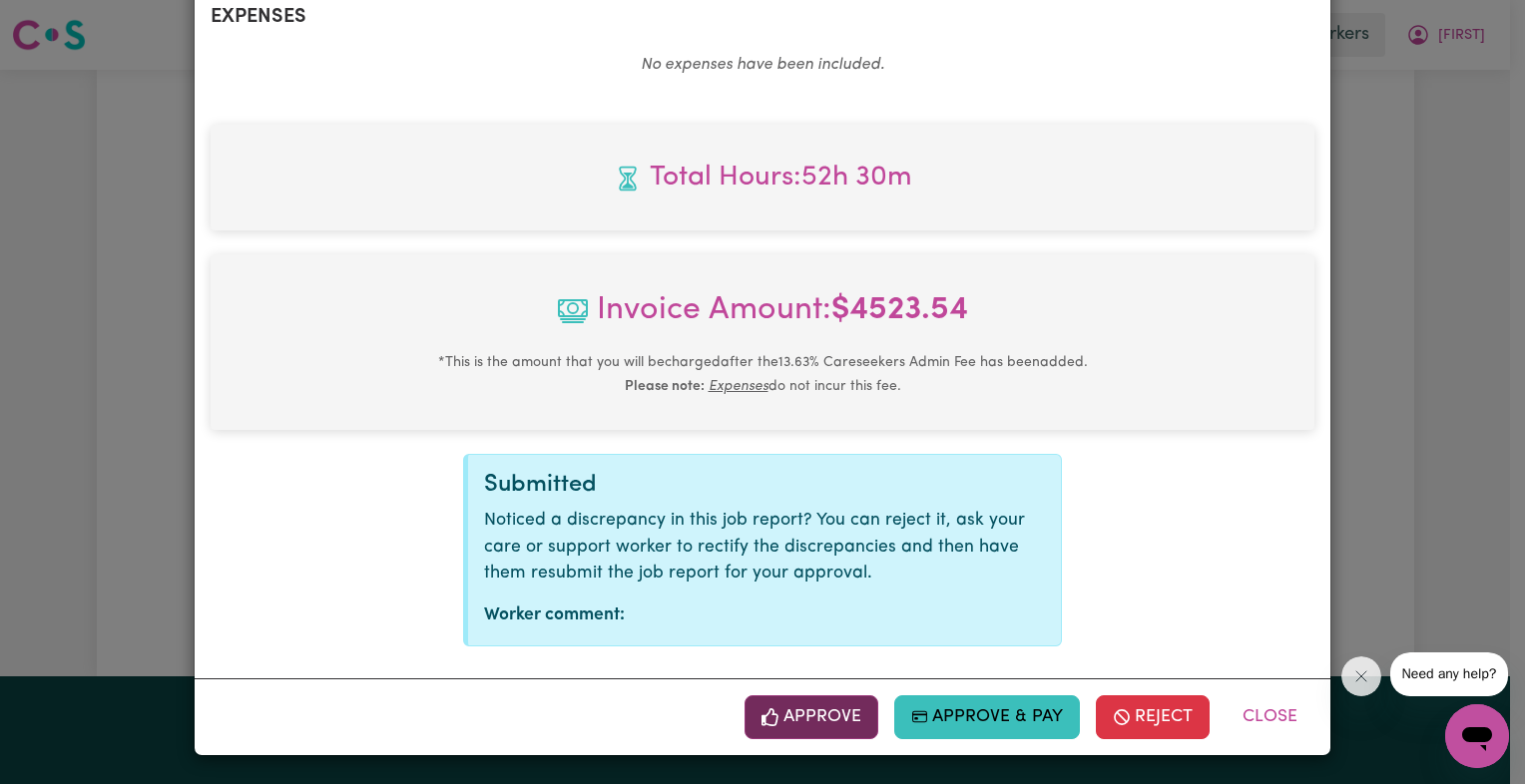 click on "Approve" at bounding box center [811, 717] 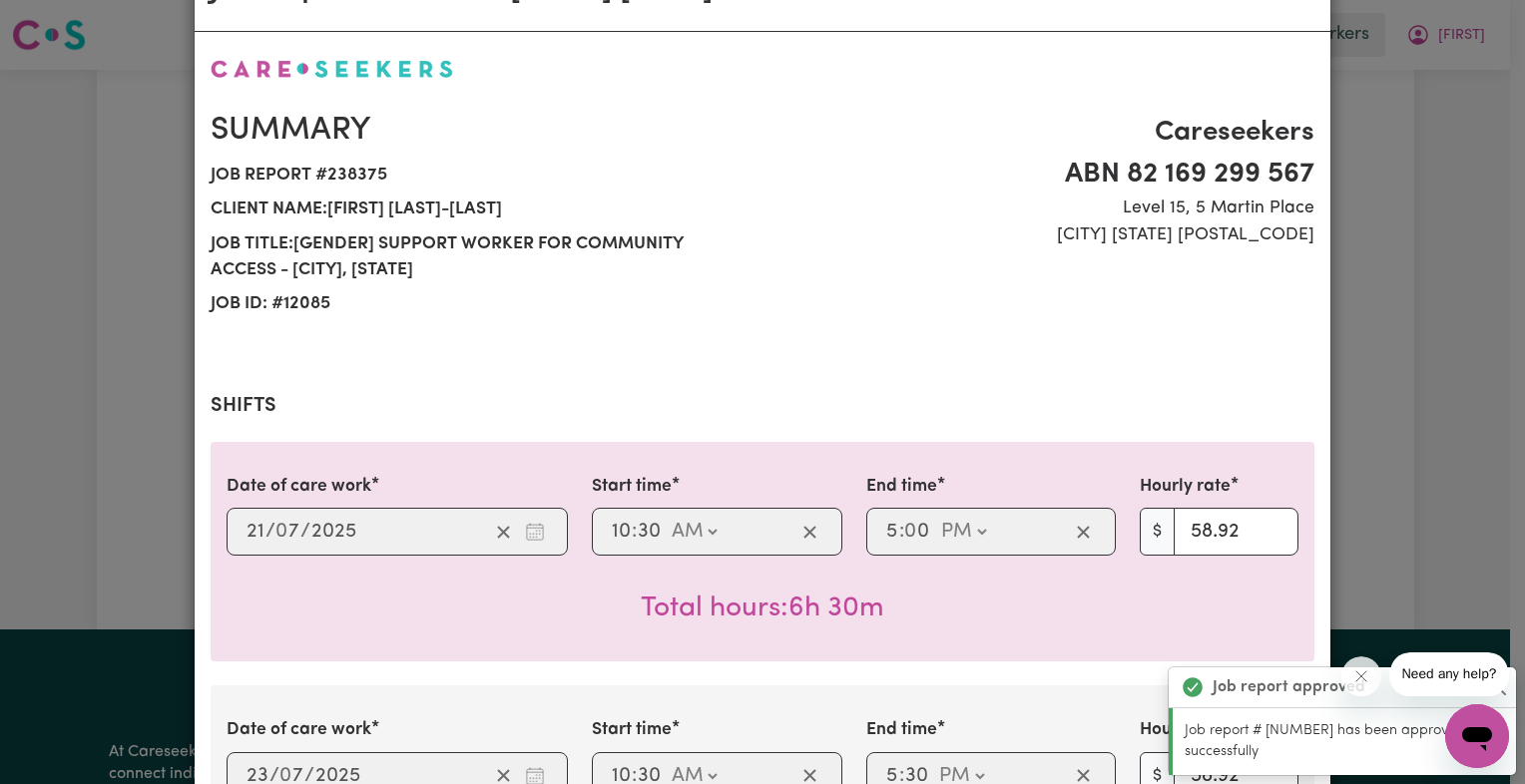 scroll, scrollTop: 0, scrollLeft: 0, axis: both 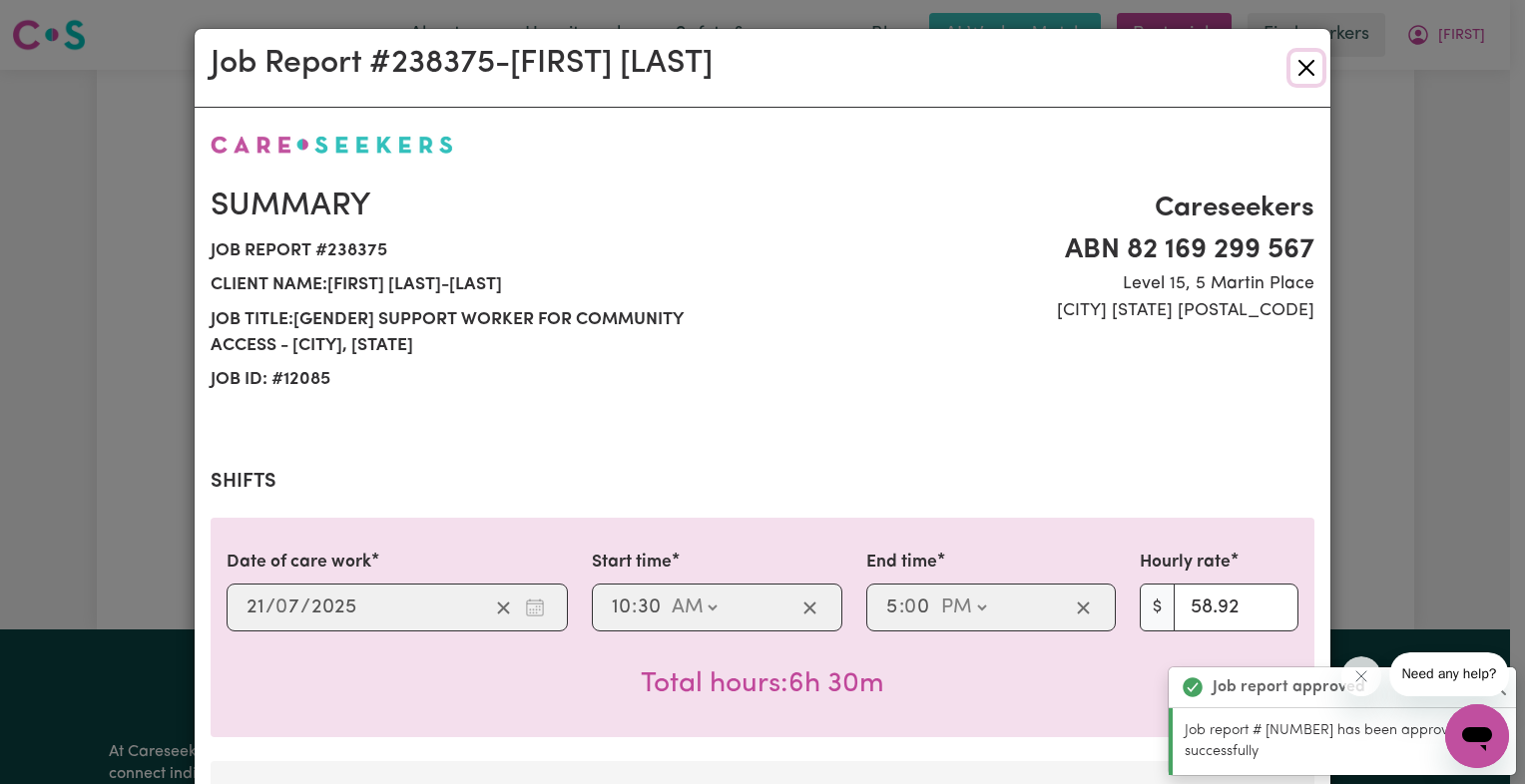 click at bounding box center [1306, 68] 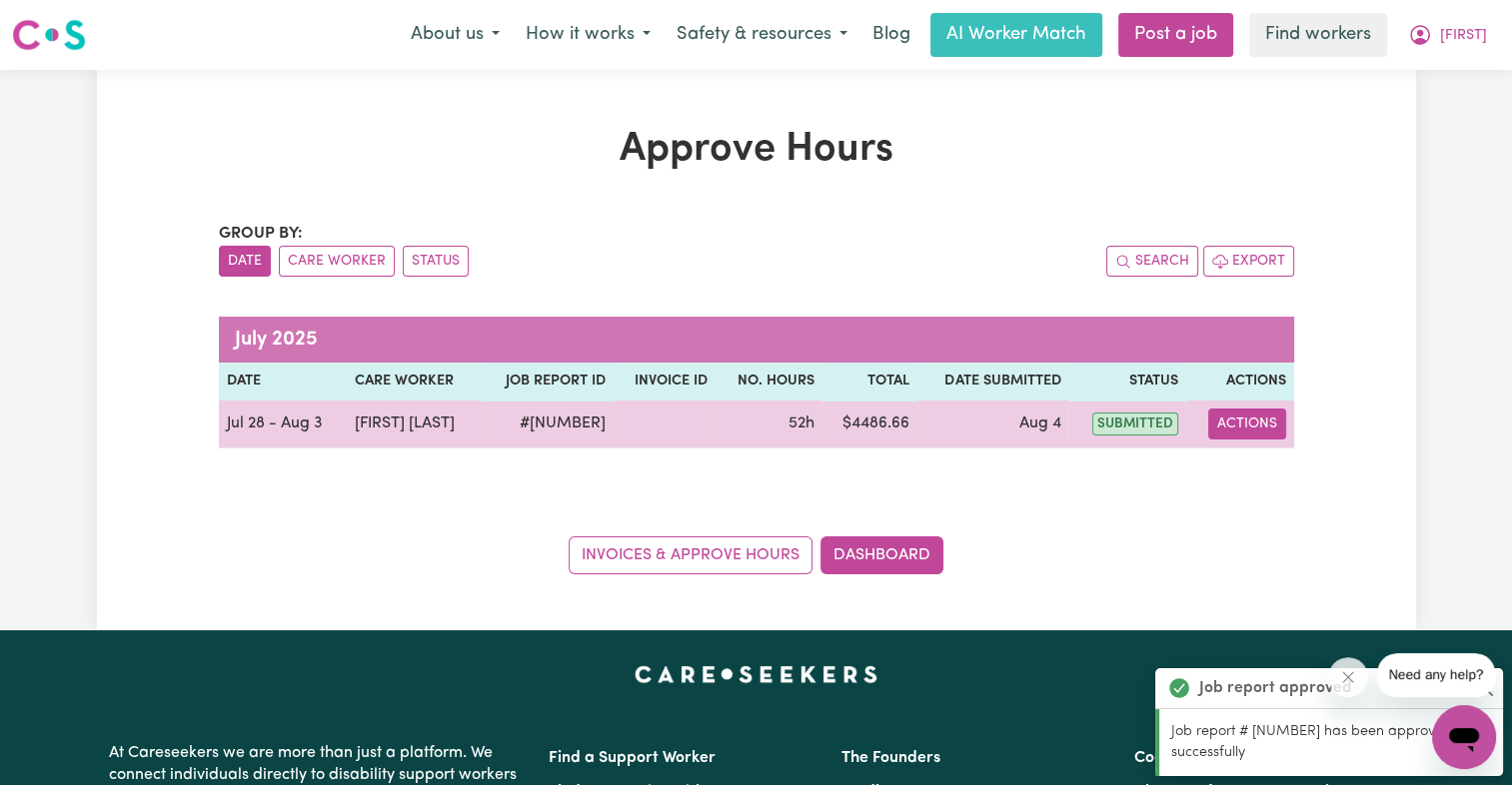 click on "Actions" at bounding box center [1247, 423] 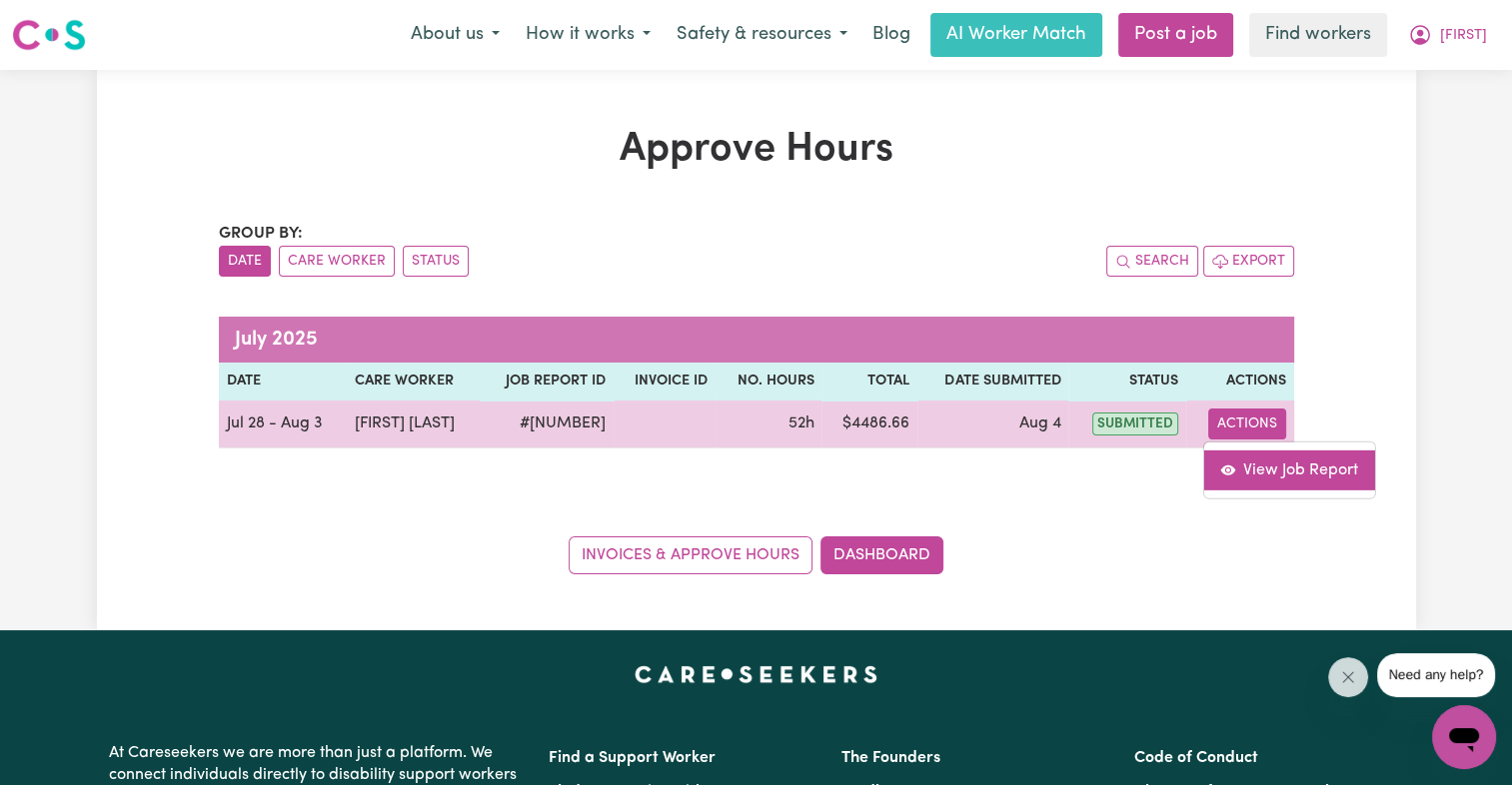 click on "View Job Report" at bounding box center (1288, 469) 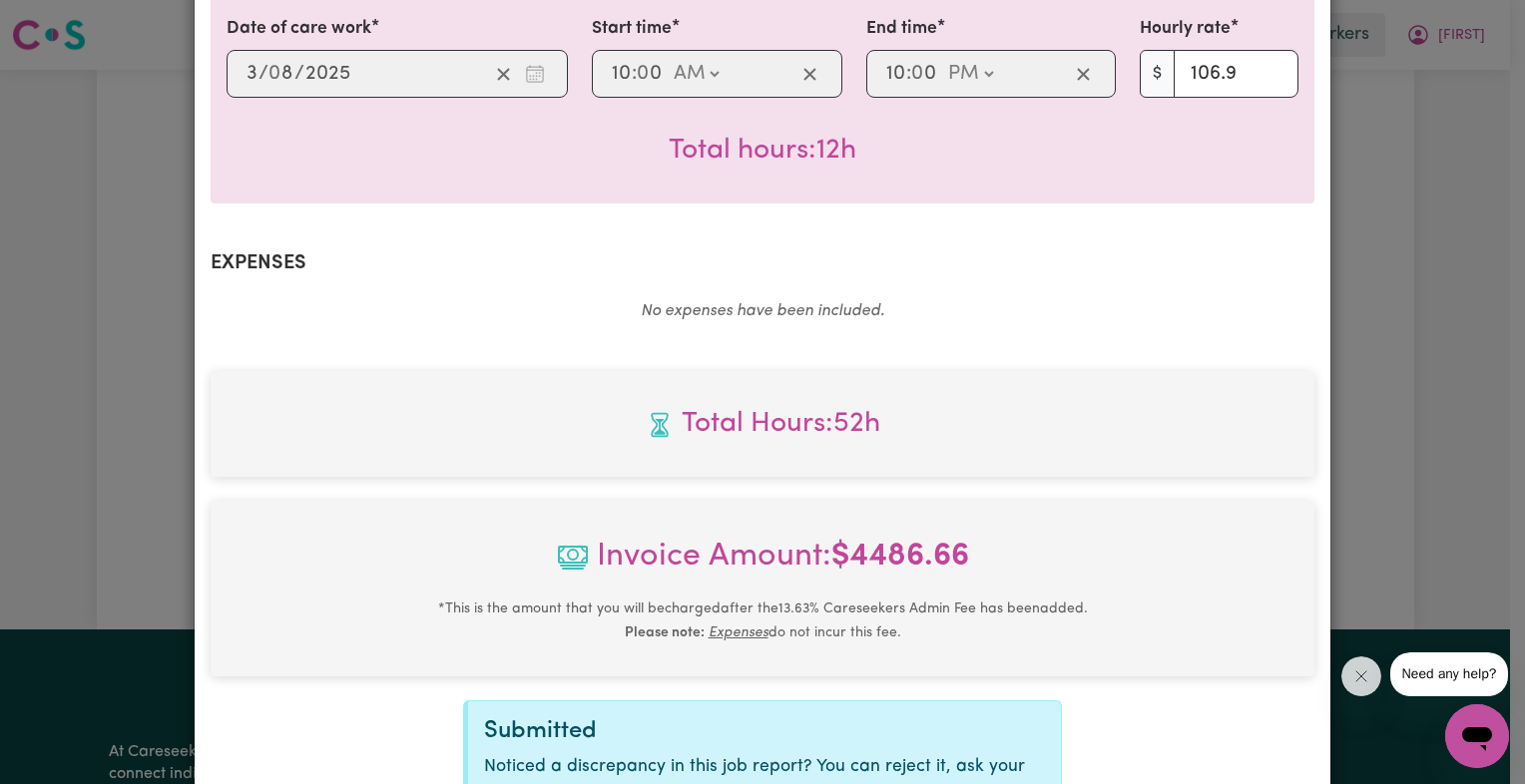 scroll, scrollTop: 2242, scrollLeft: 0, axis: vertical 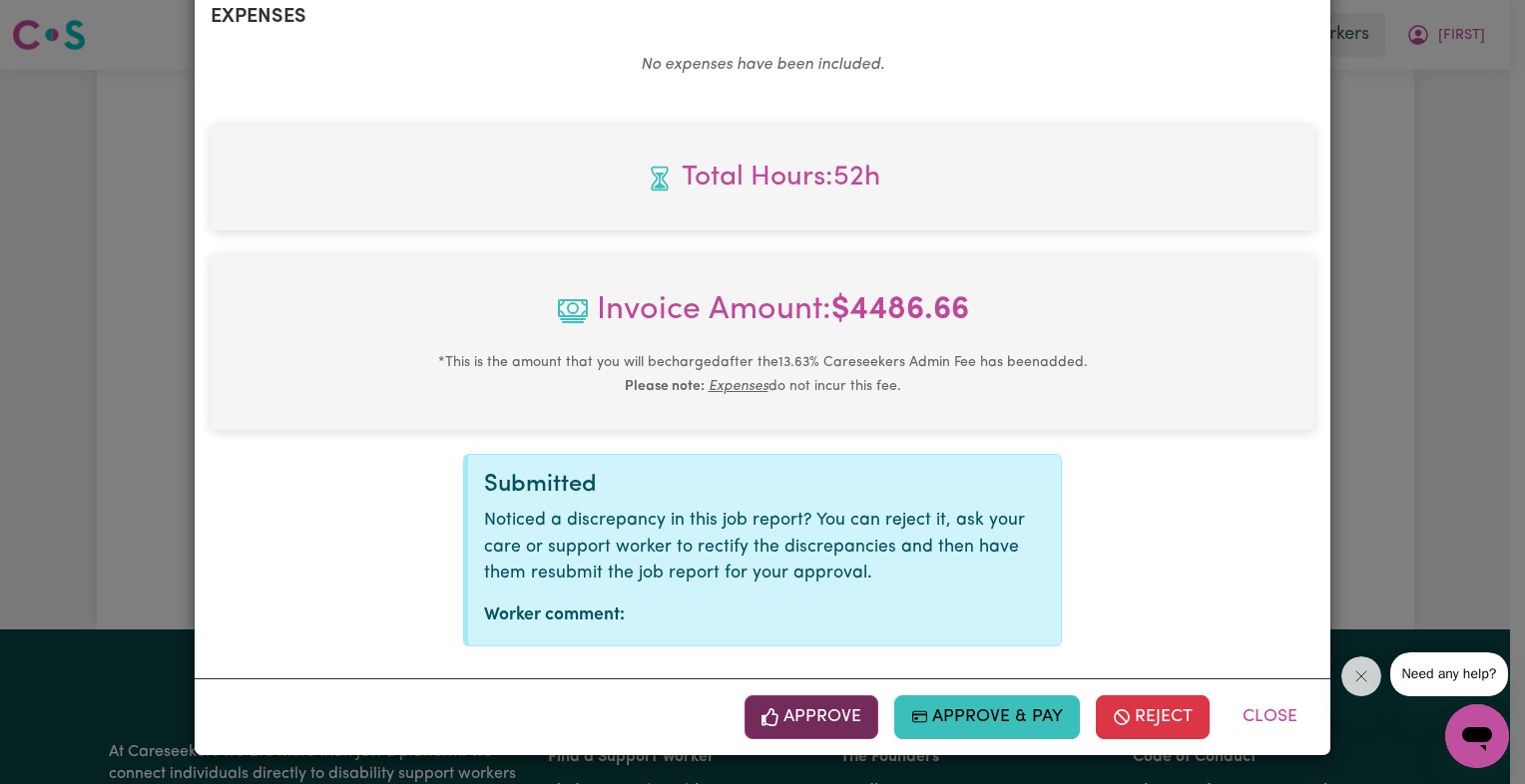 click on "Approve" at bounding box center (811, 717) 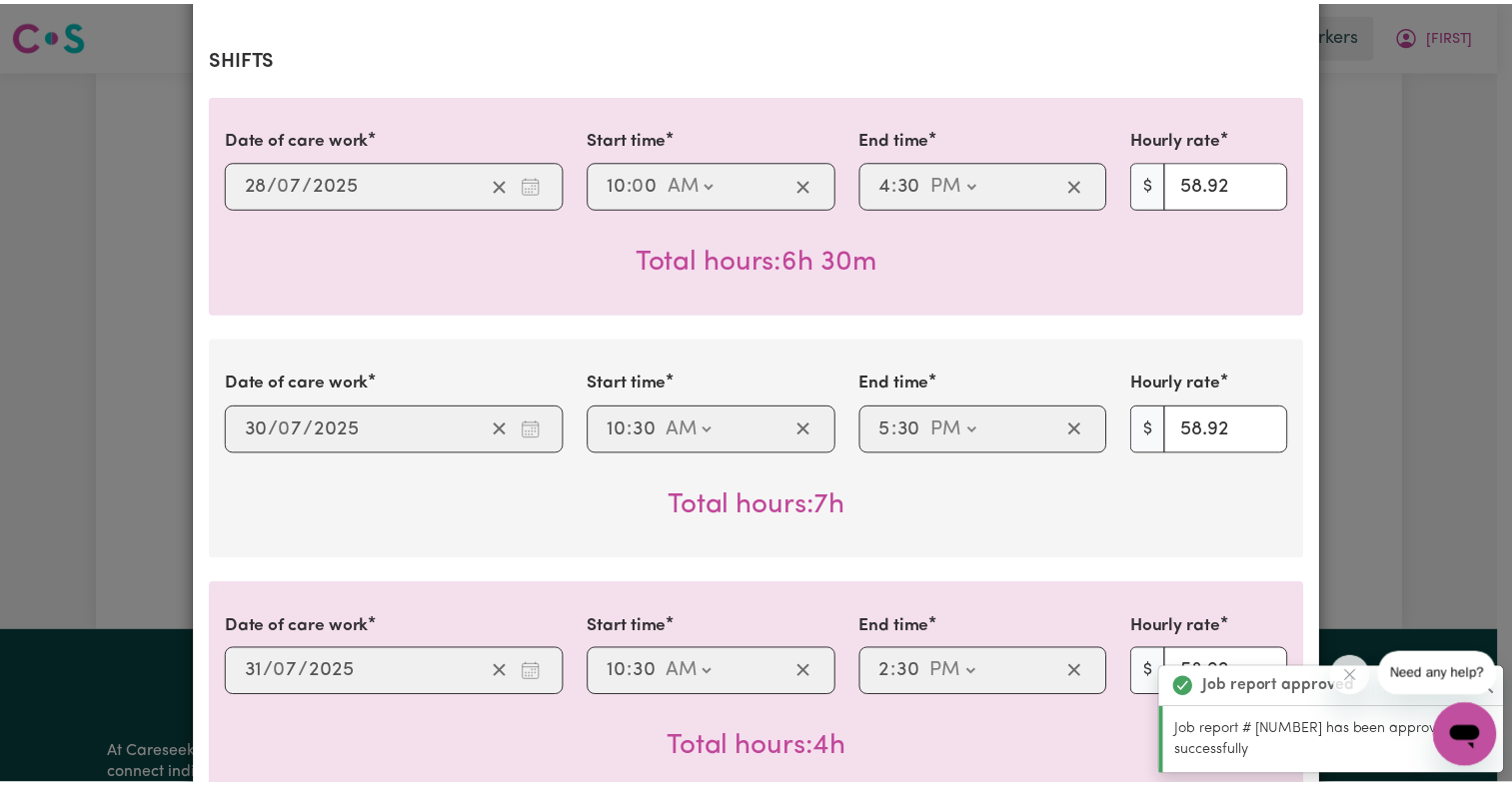 scroll, scrollTop: 0, scrollLeft: 0, axis: both 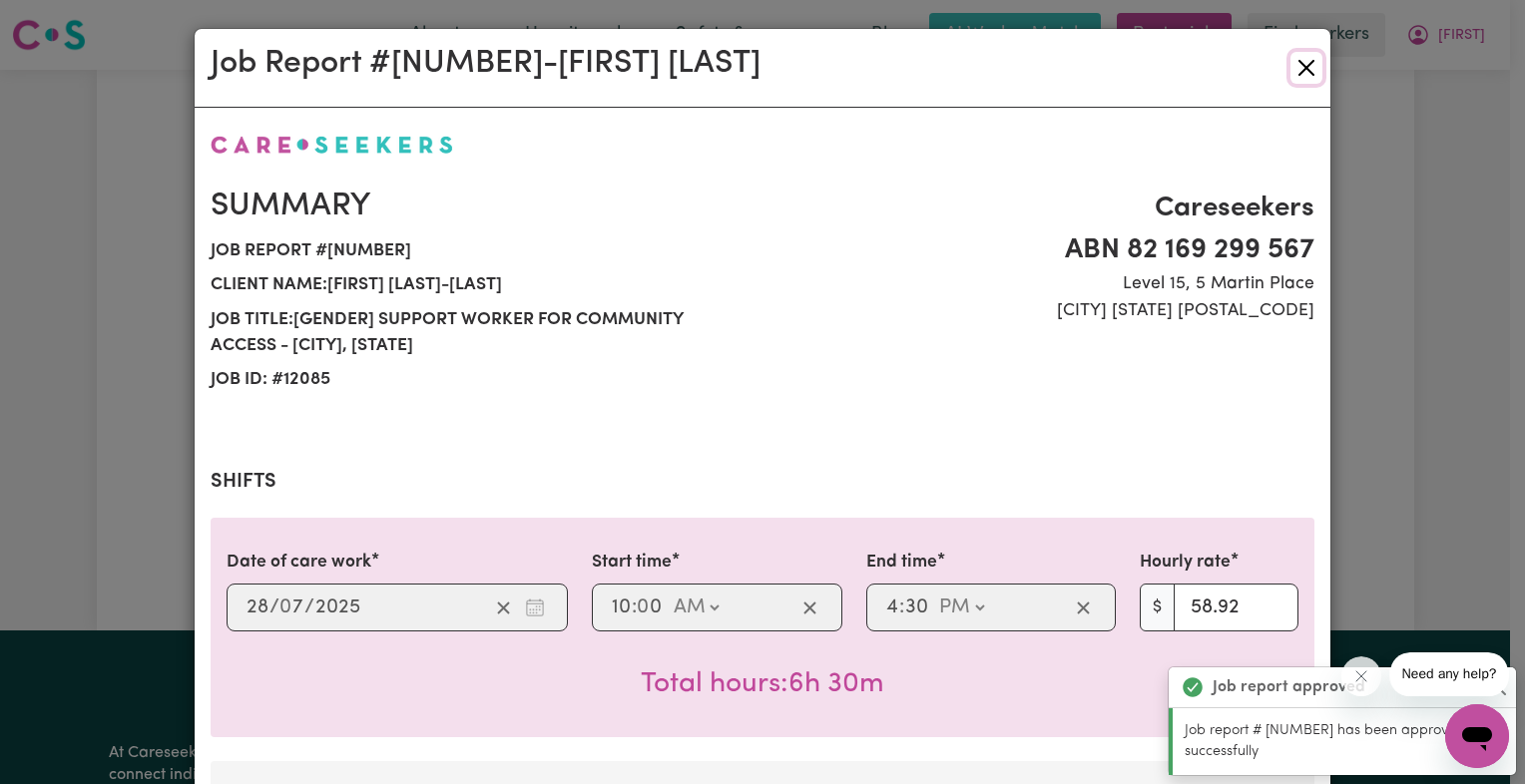 click at bounding box center [1306, 68] 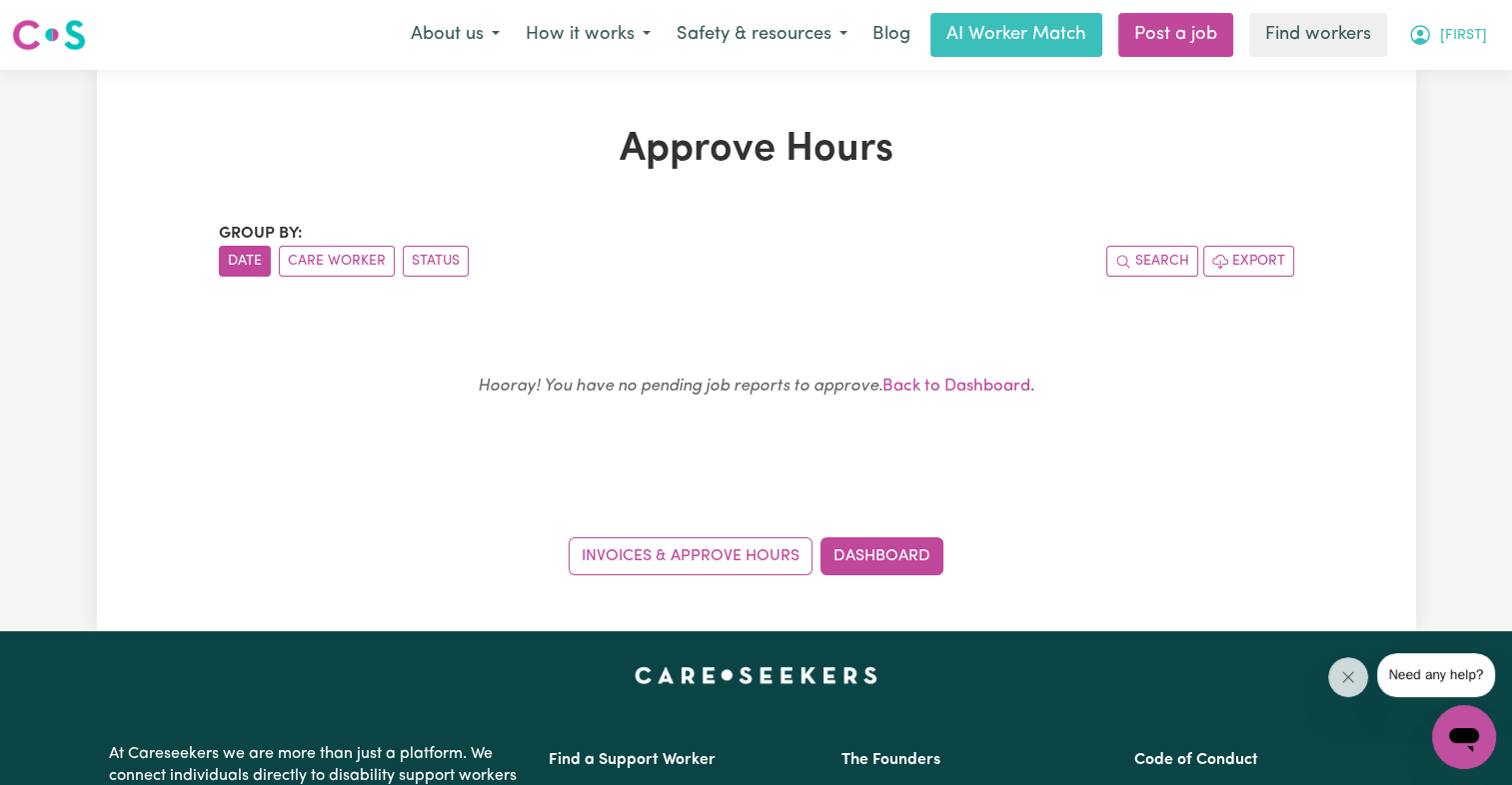 click on "[FIRST]" at bounding box center [1463, 36] 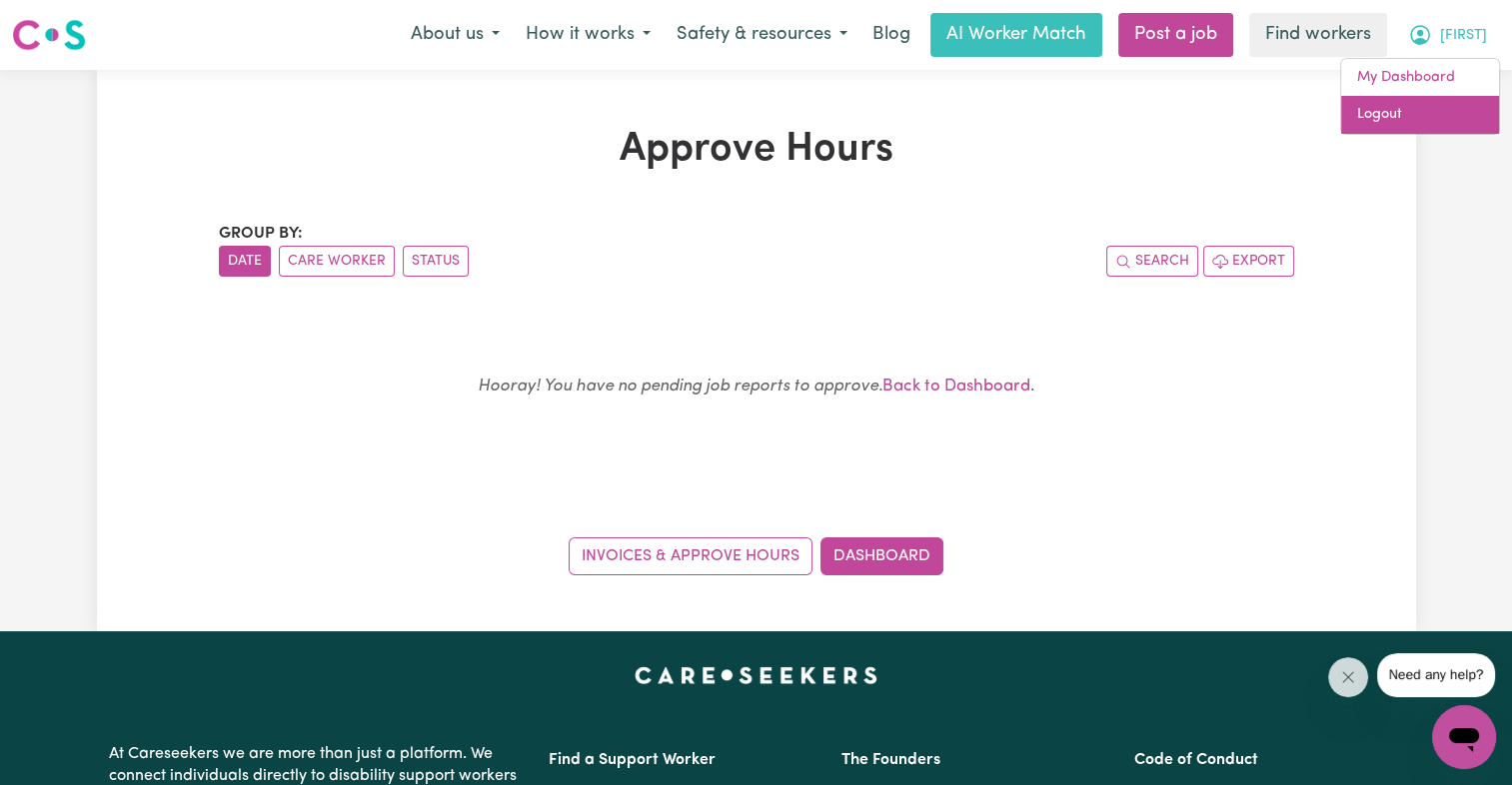 click on "Logout" at bounding box center (1420, 115) 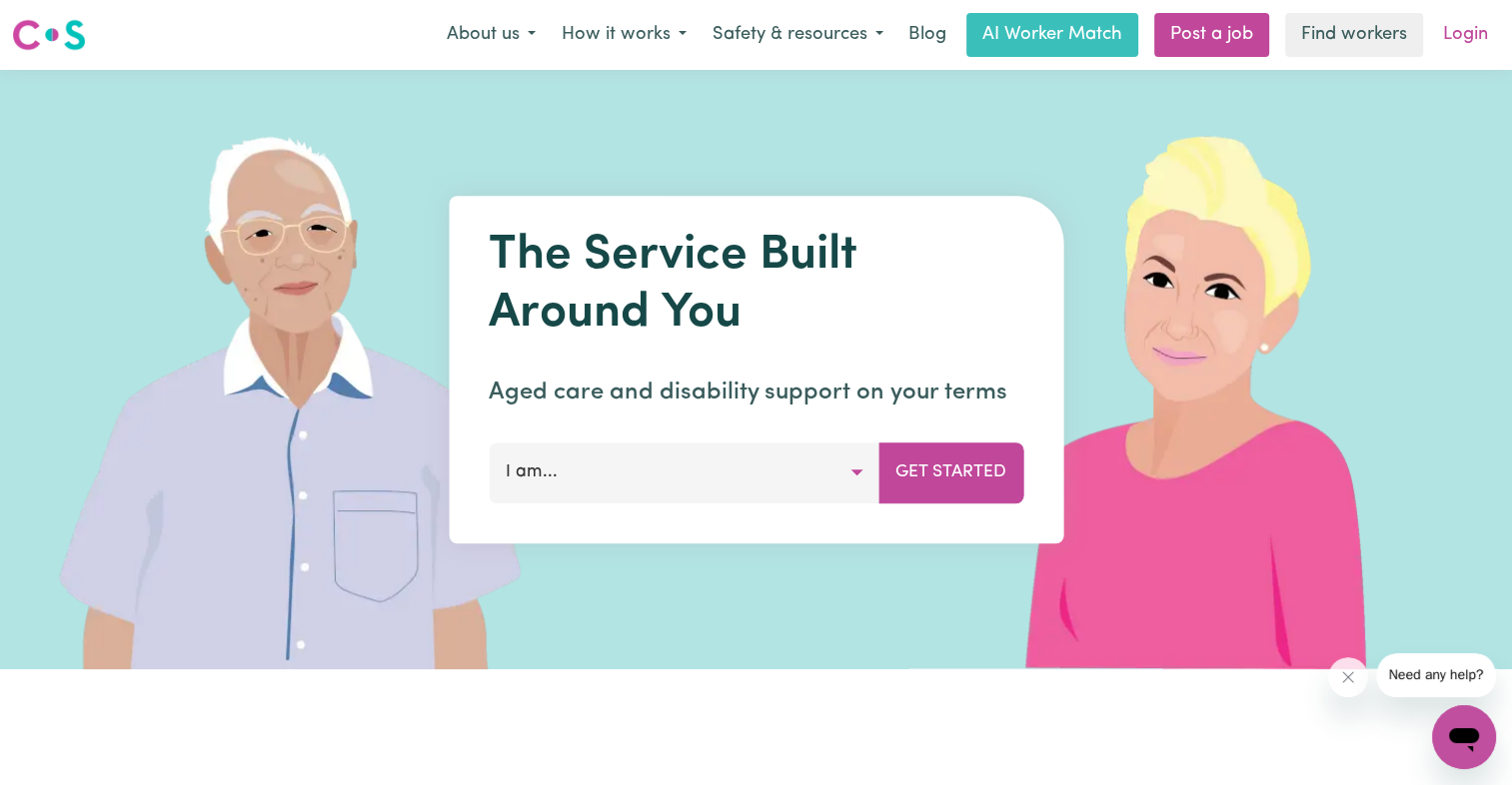 click on "Login" at bounding box center [1465, 35] 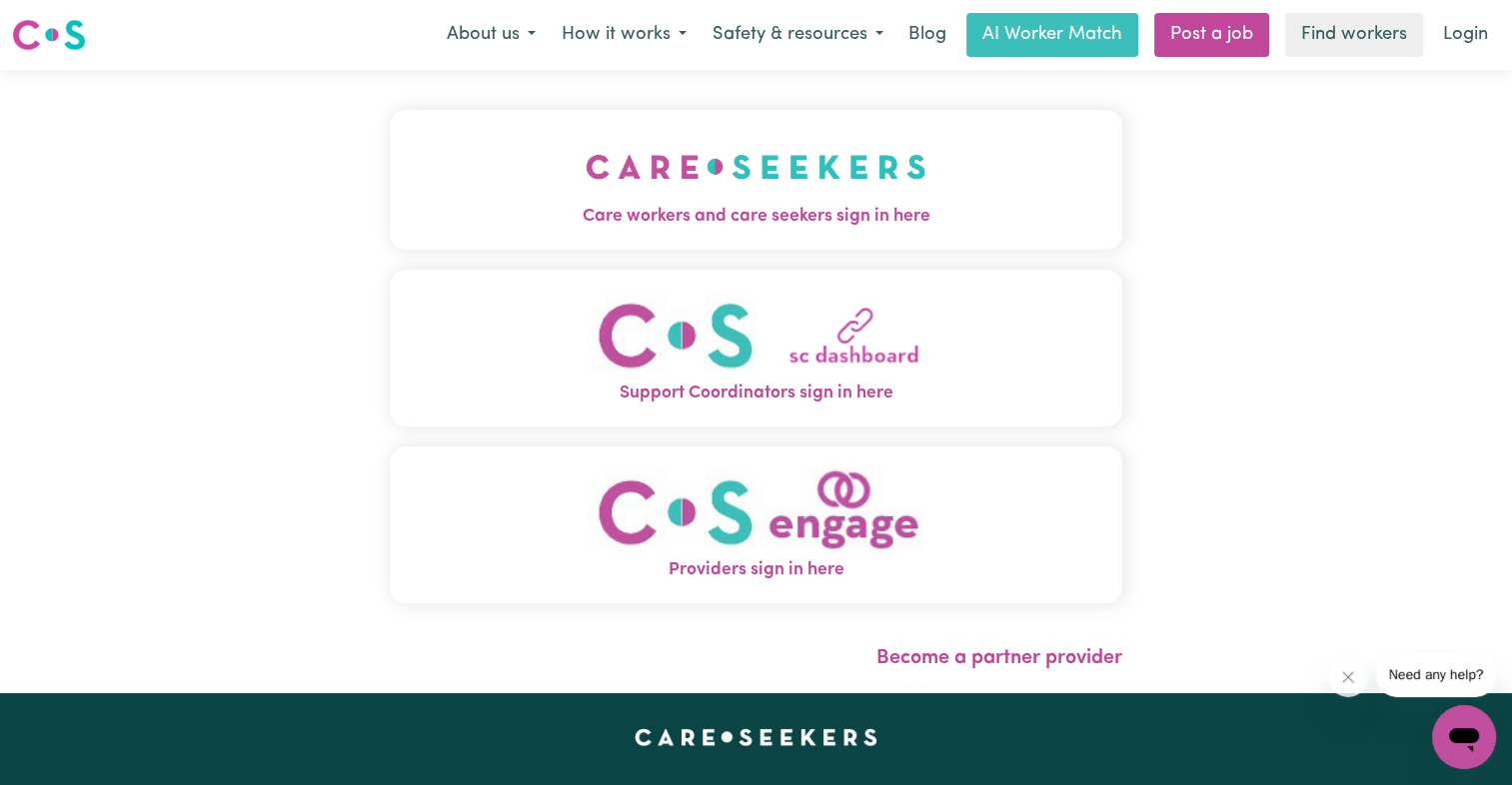 click at bounding box center (756, 167) 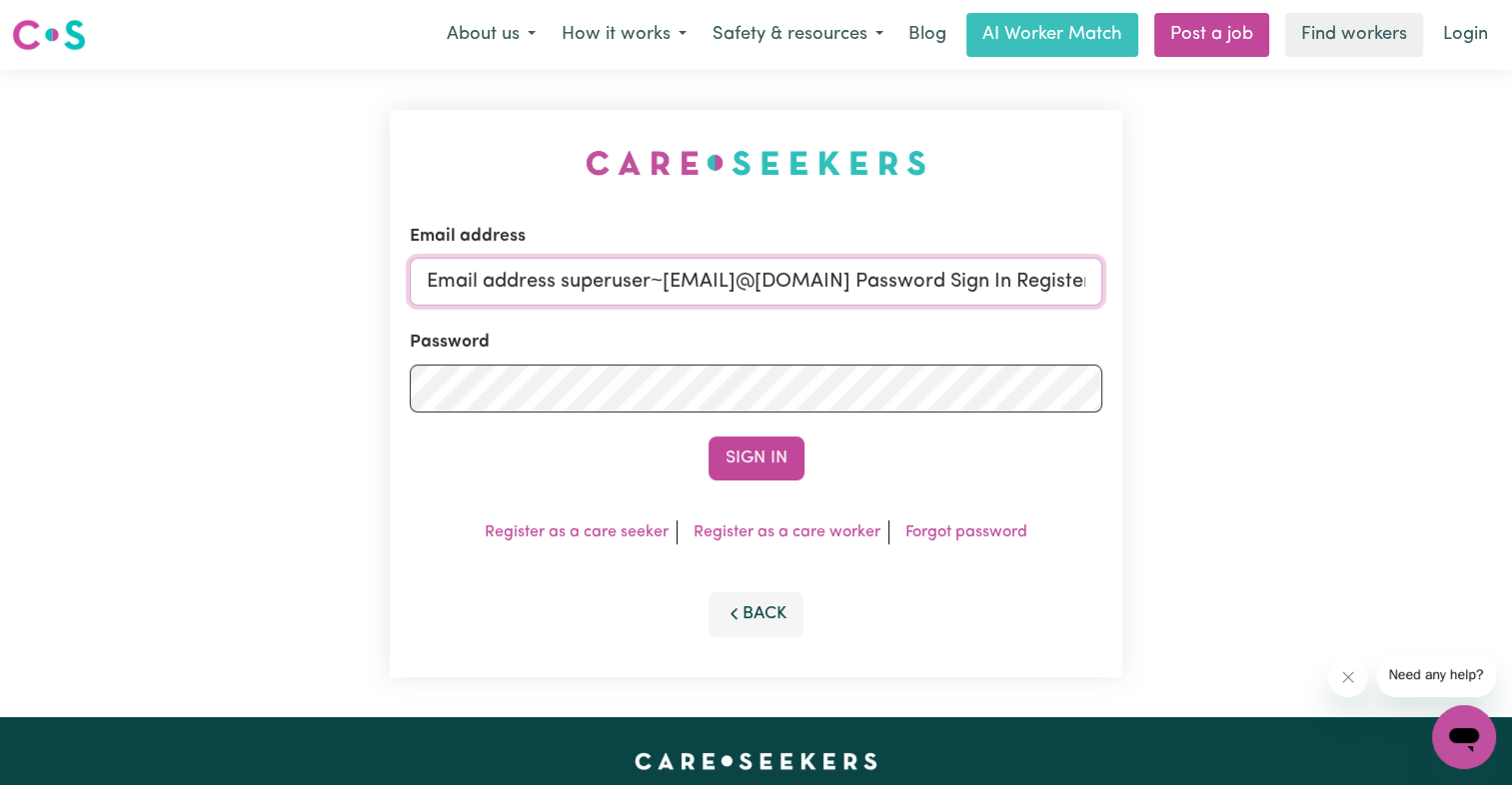 drag, startPoint x: 532, startPoint y: 274, endPoint x: 1244, endPoint y: 291, distance: 712.20292 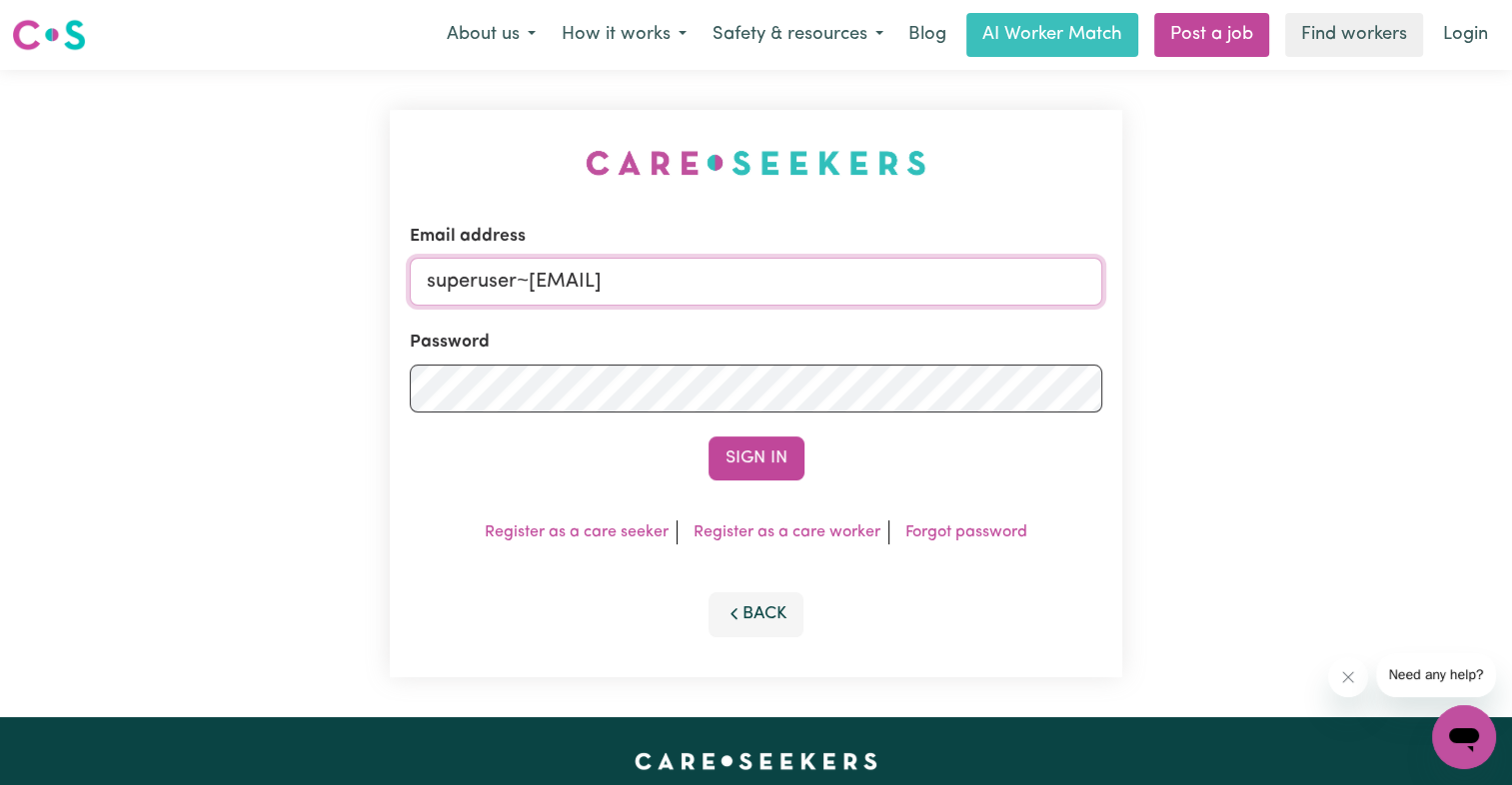 type on "superuser~[EMAIL]@[DOMAIN]" 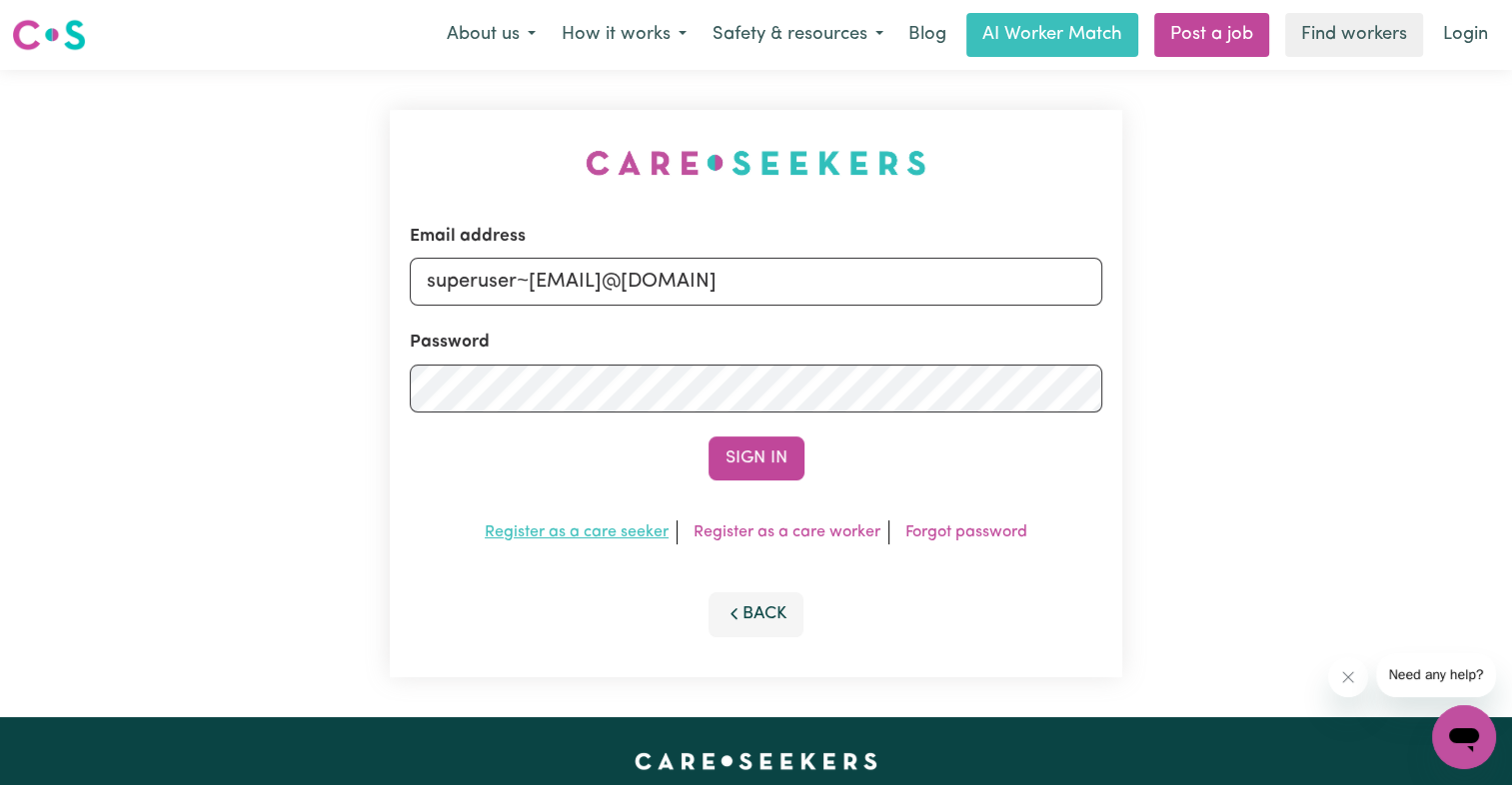 click on "Register as a care seeker" at bounding box center [577, 532] 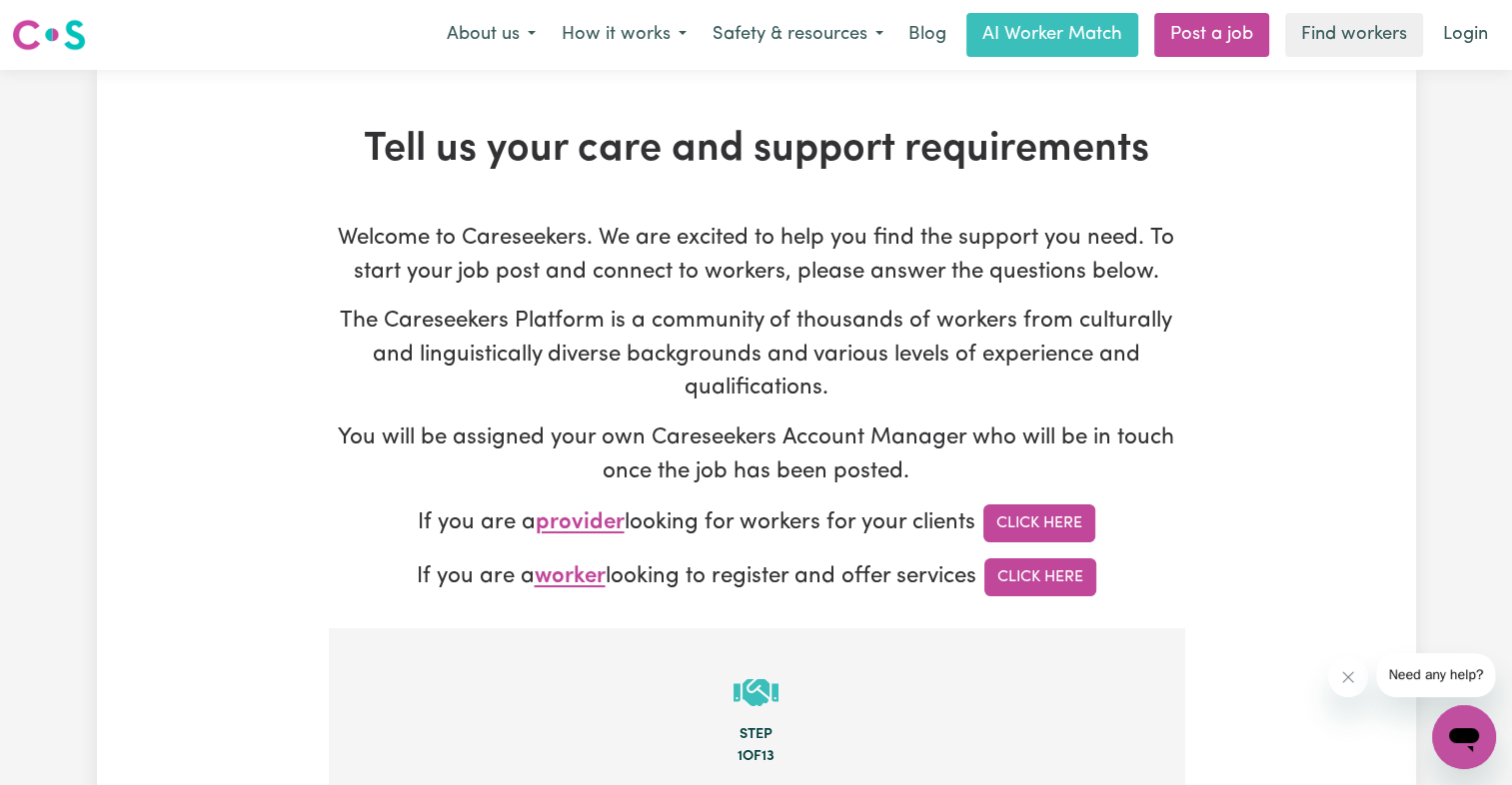 type on "Email address superuser~[EMAIL]@[DOMAIN] Password Sign In Register as a care seeker Register as a care worker Forgot password Back" 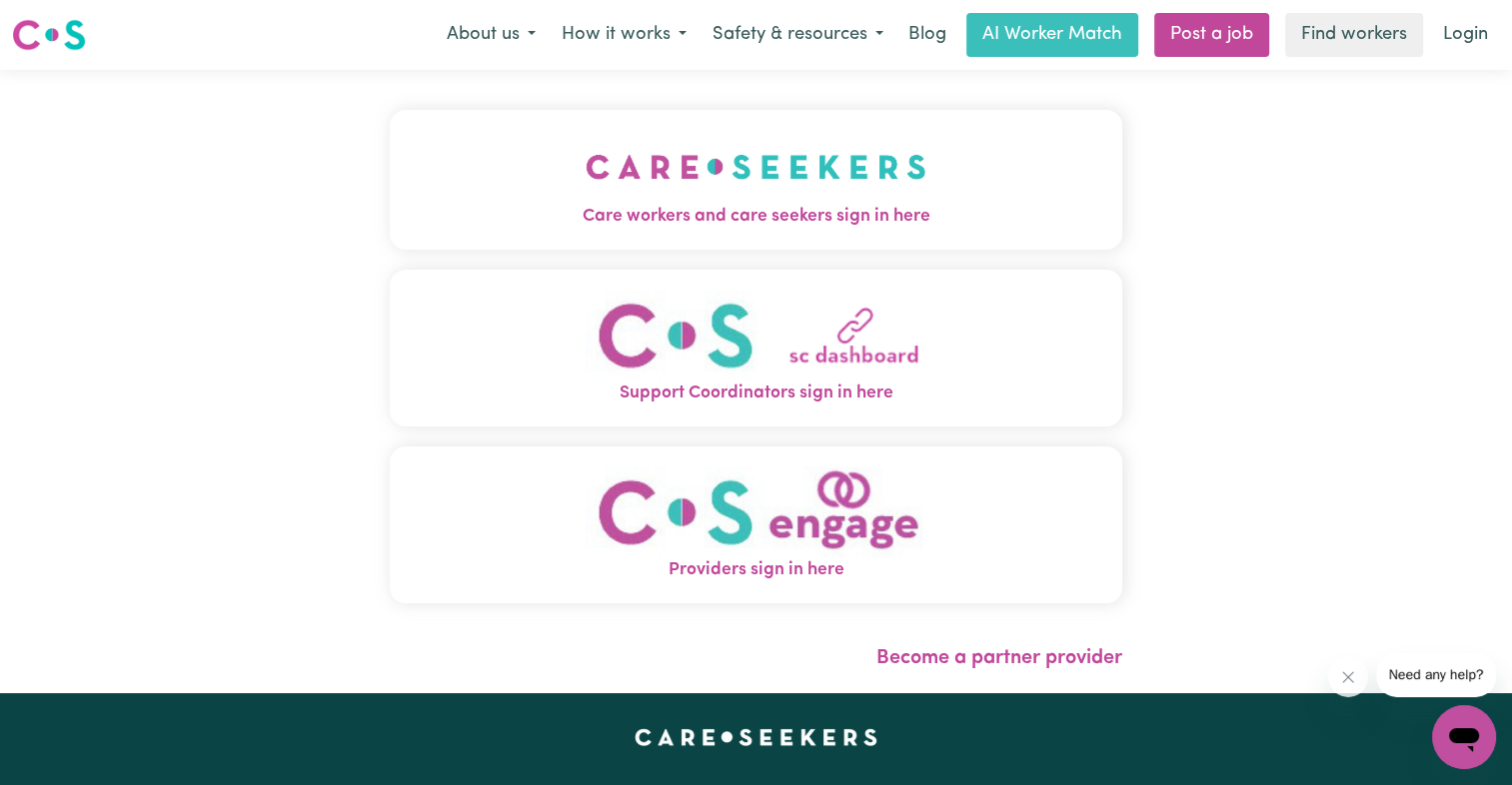 click at bounding box center (756, 167) 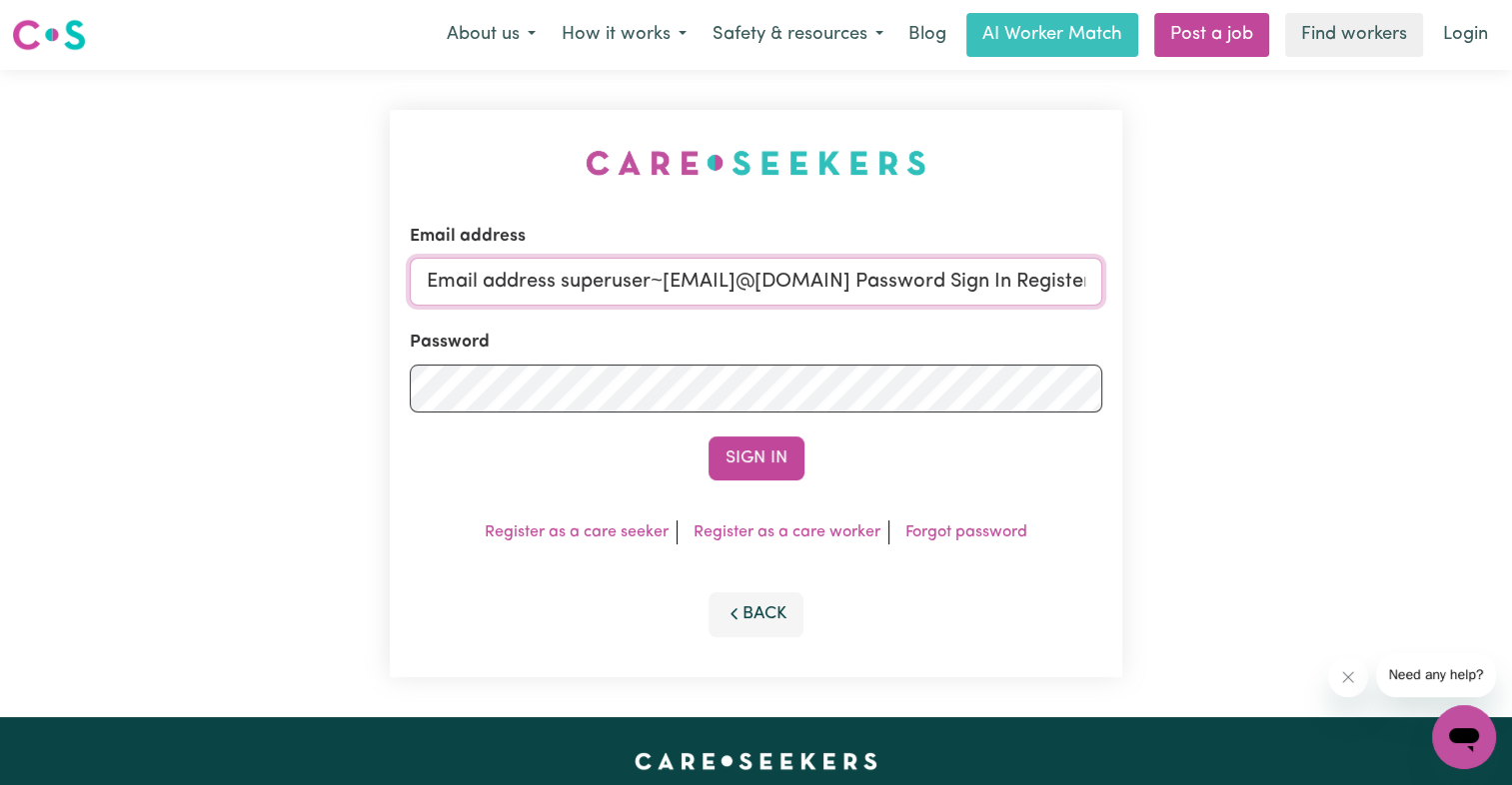 drag, startPoint x: 527, startPoint y: 282, endPoint x: 1651, endPoint y: 281, distance: 1124.0004 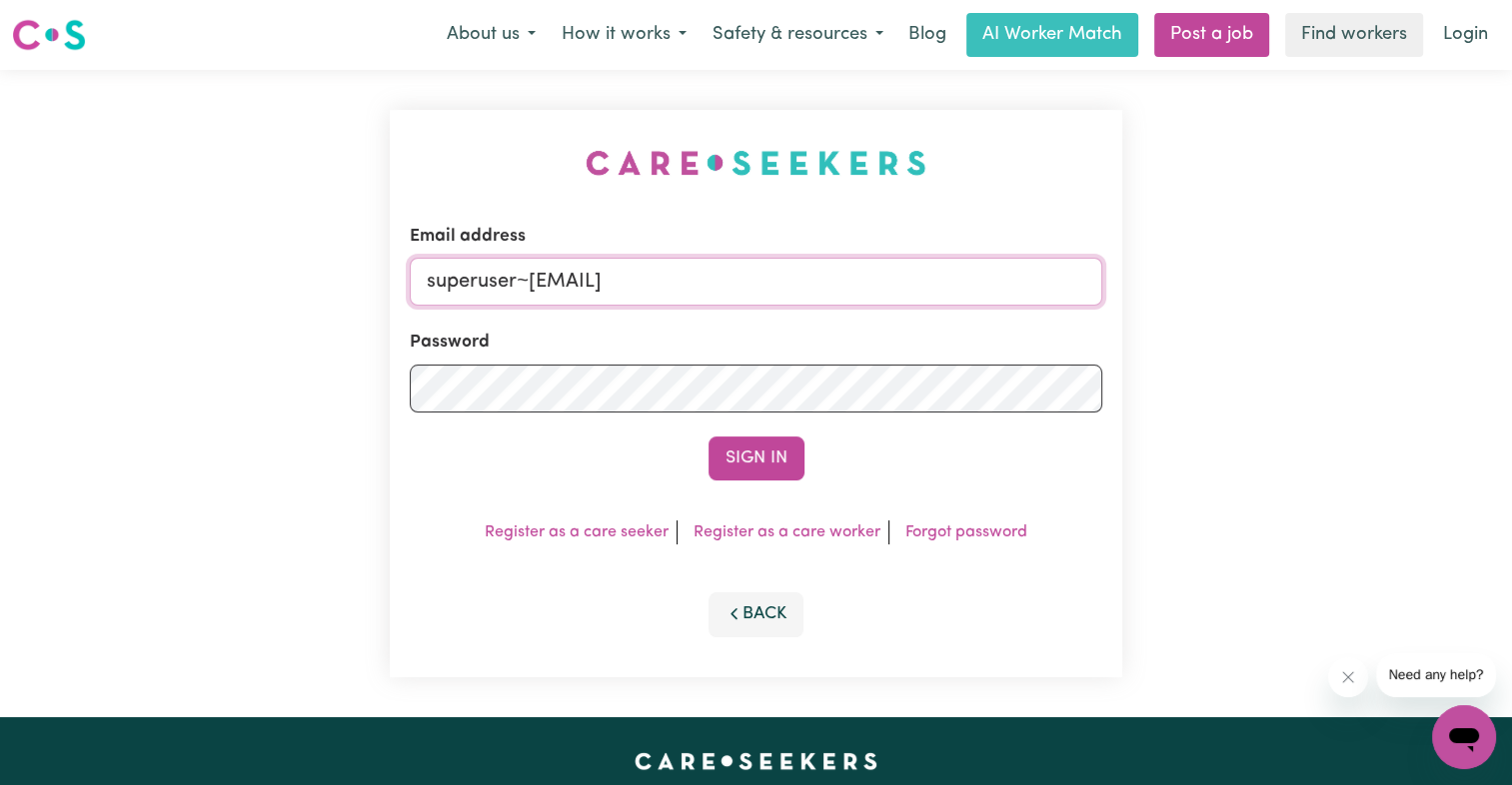 type on "superuser~[EMAIL]@[DOMAIN]" 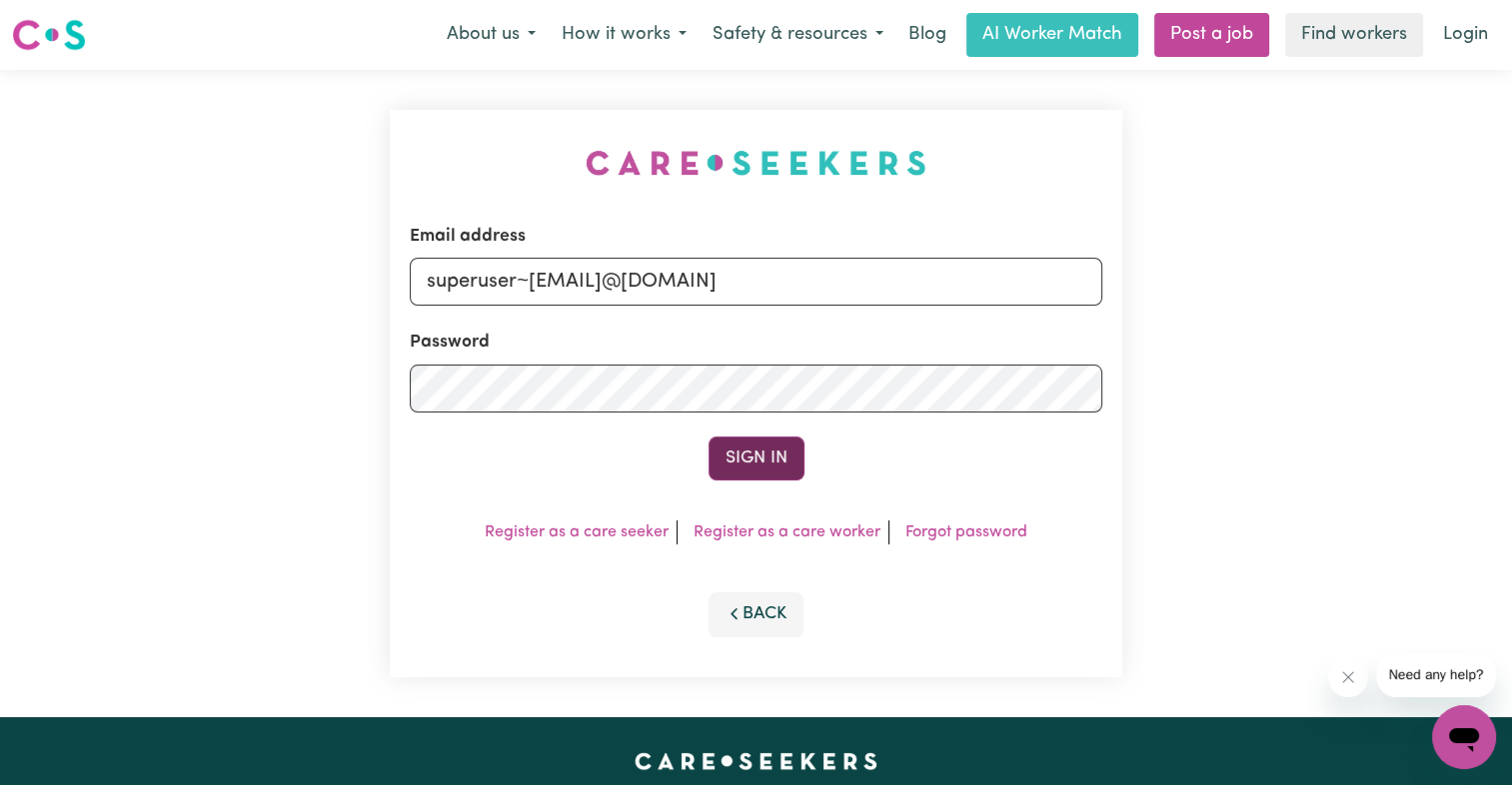 click on "Sign In" at bounding box center [756, 458] 